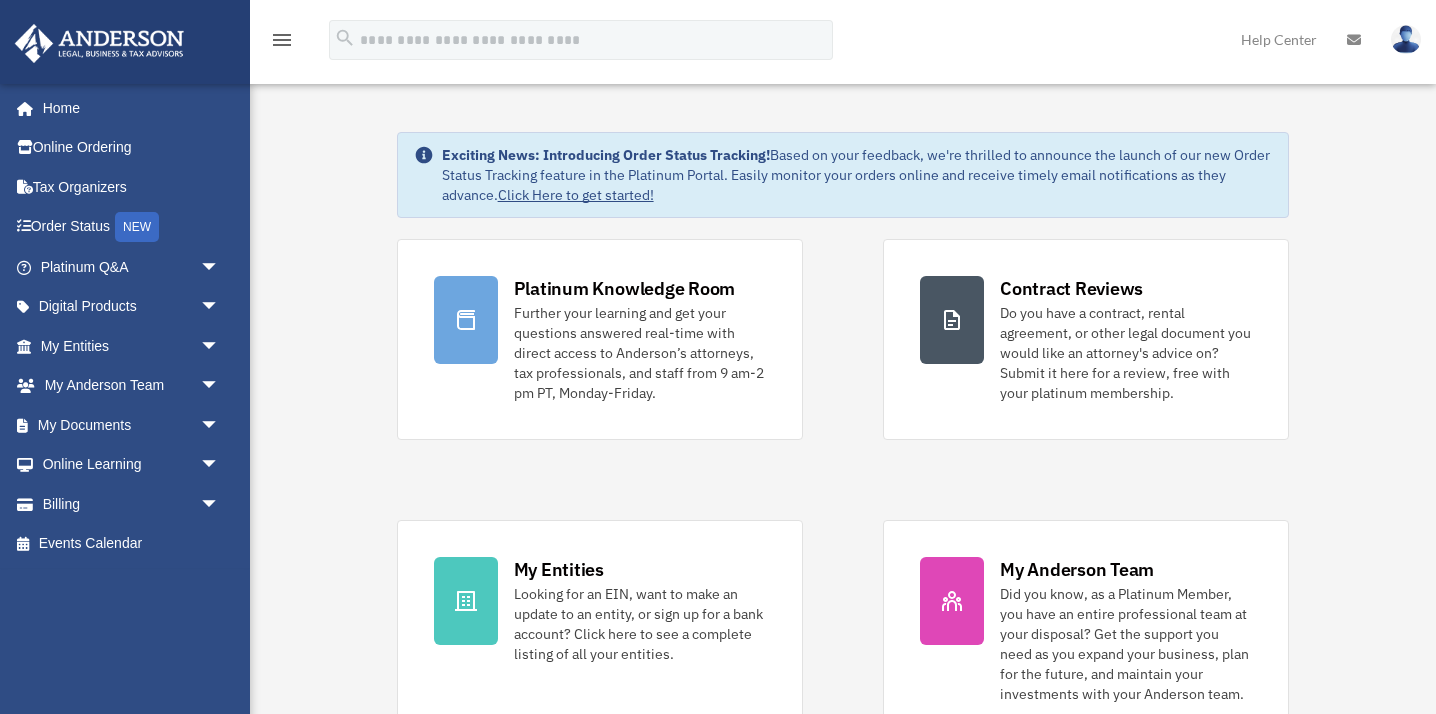 scroll, scrollTop: 0, scrollLeft: 0, axis: both 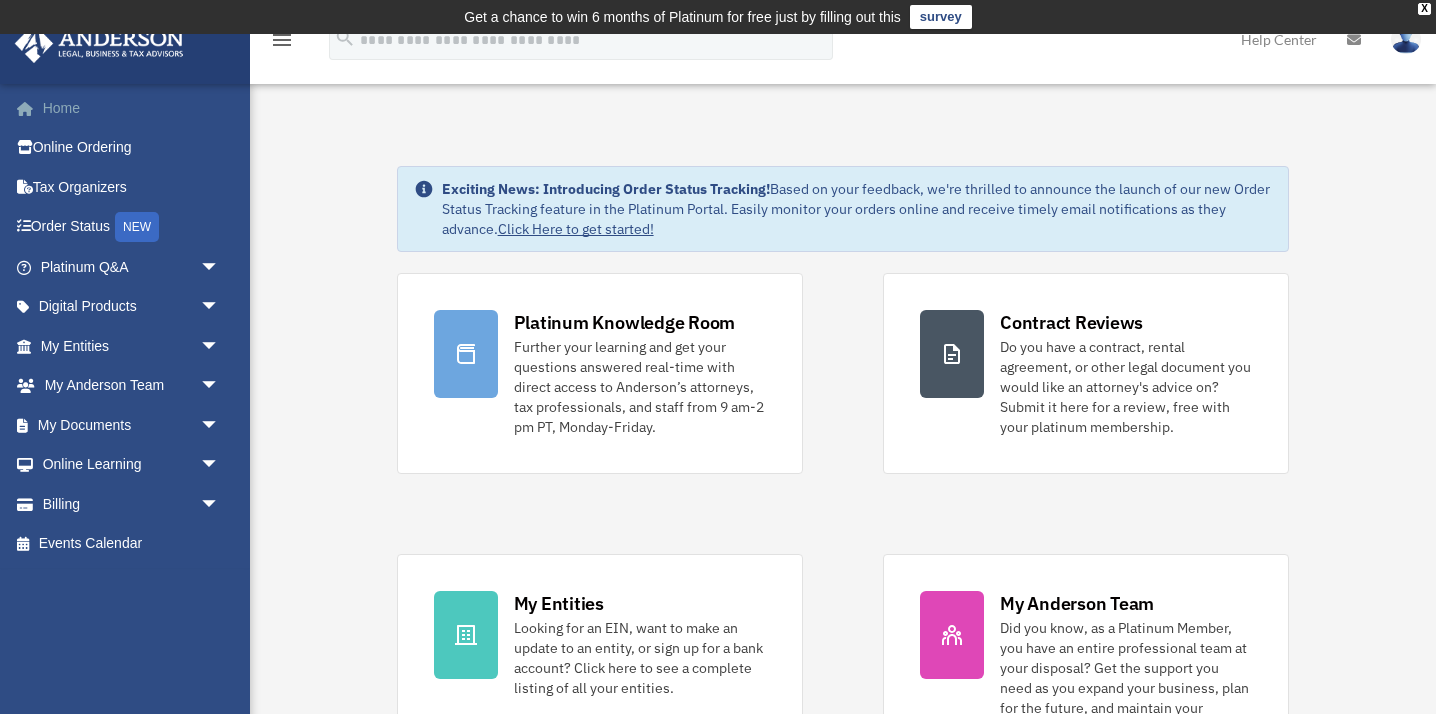 click on "Home" at bounding box center [132, 108] 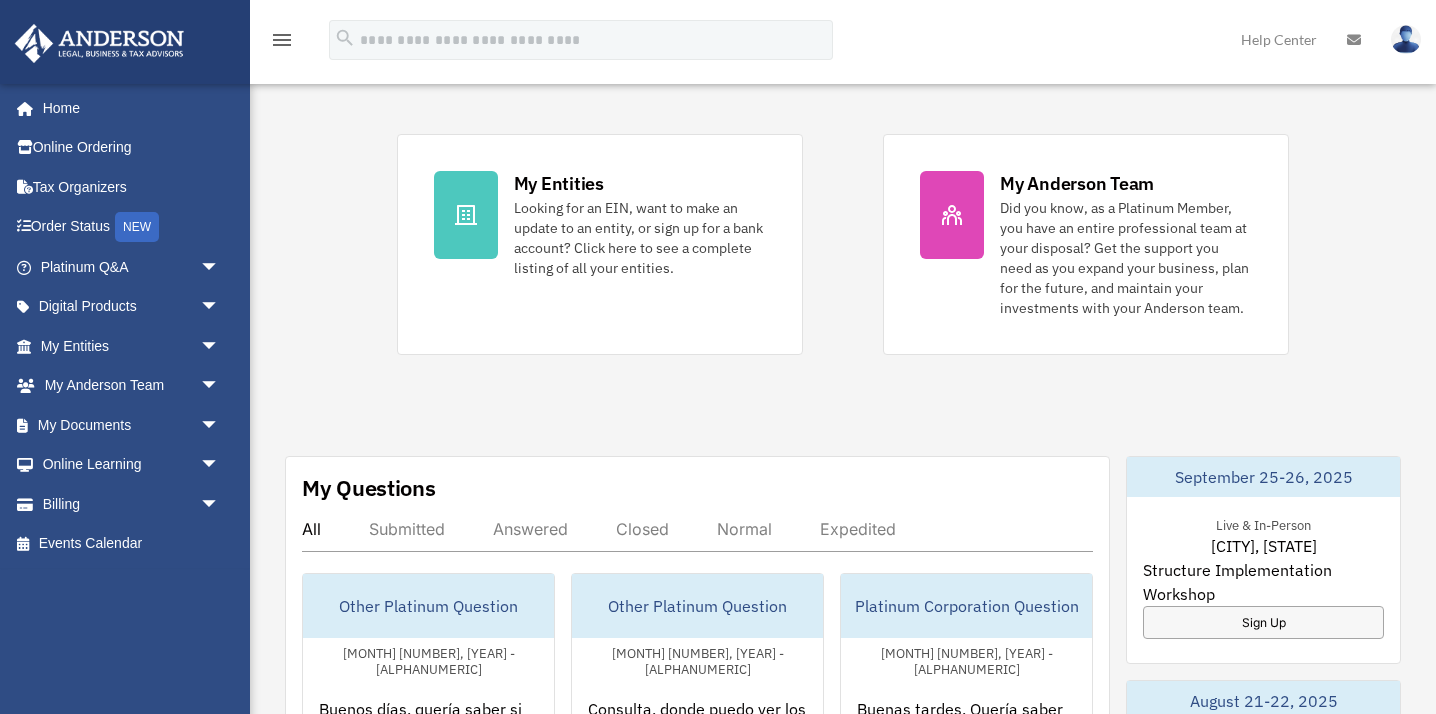 scroll, scrollTop: 0, scrollLeft: 0, axis: both 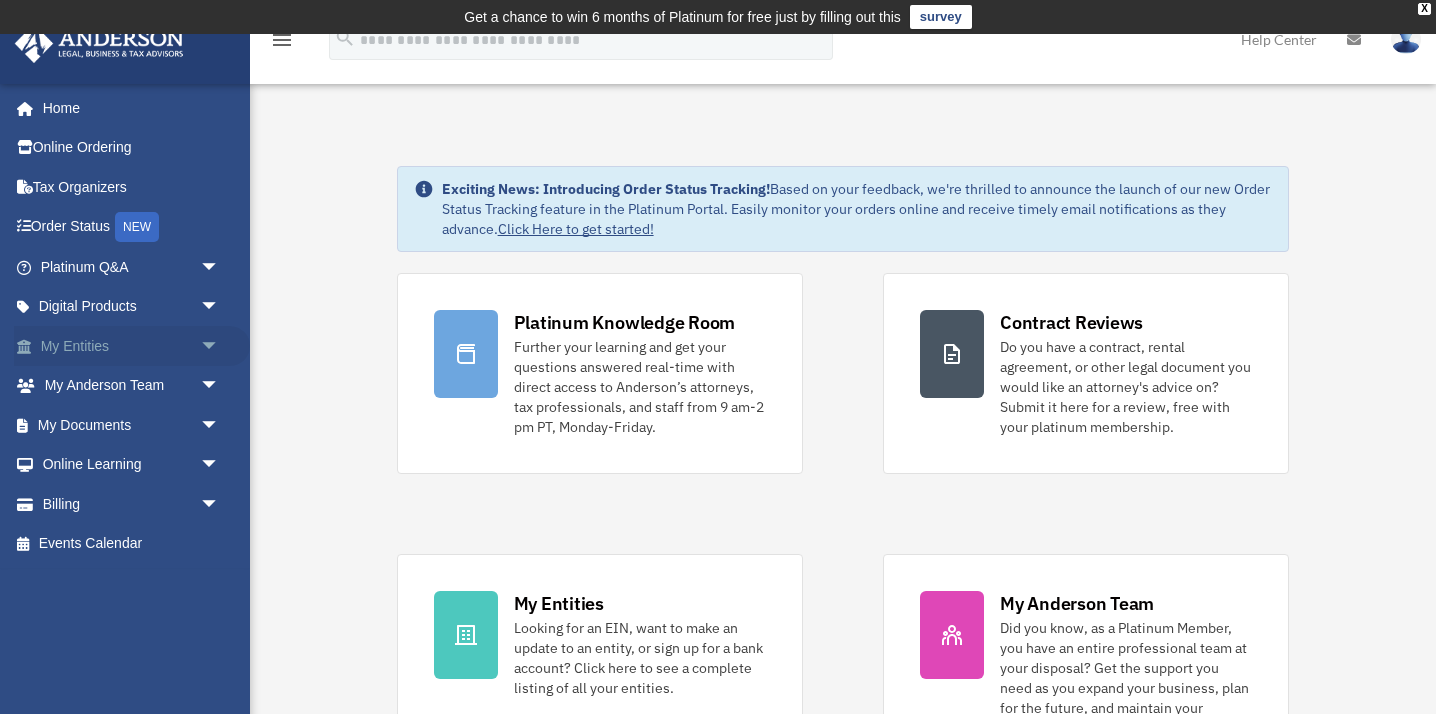 click on "My Entities arrow_drop_down" at bounding box center (132, 346) 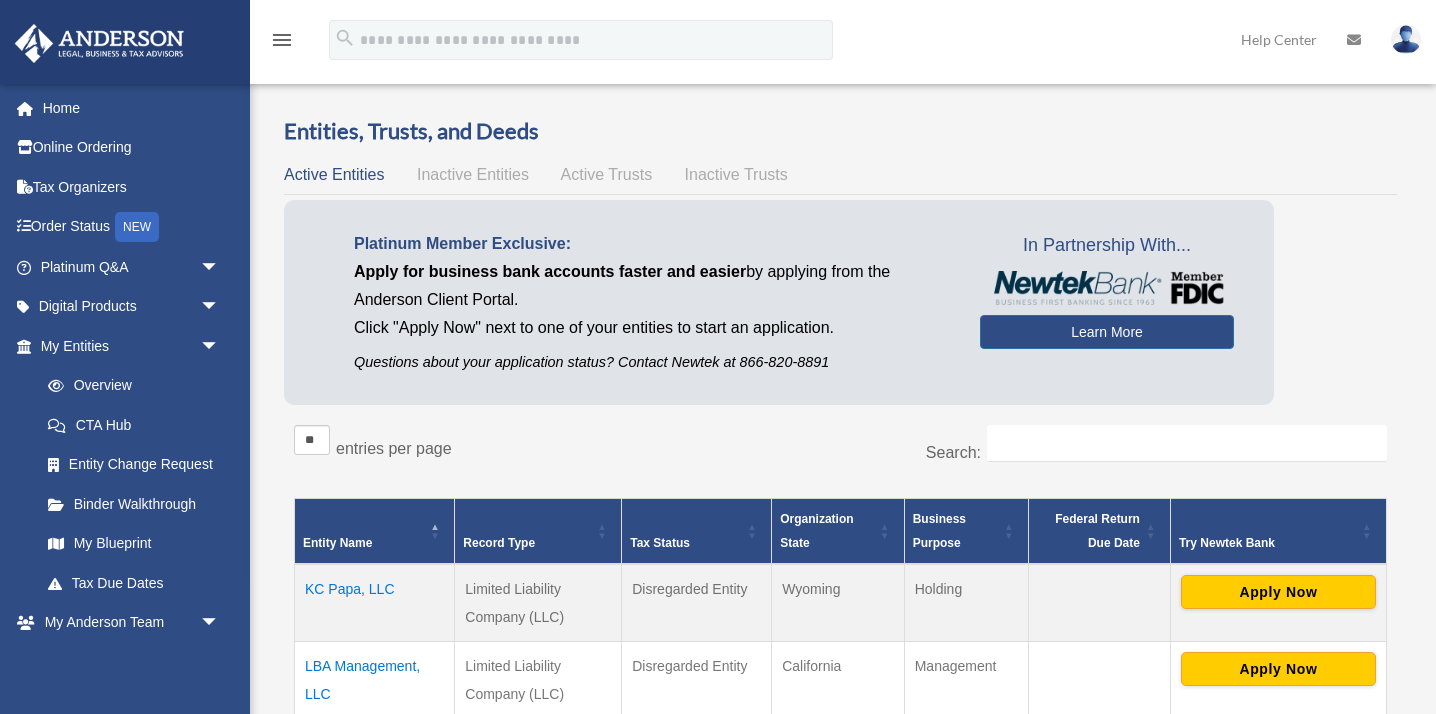 scroll, scrollTop: 0, scrollLeft: 0, axis: both 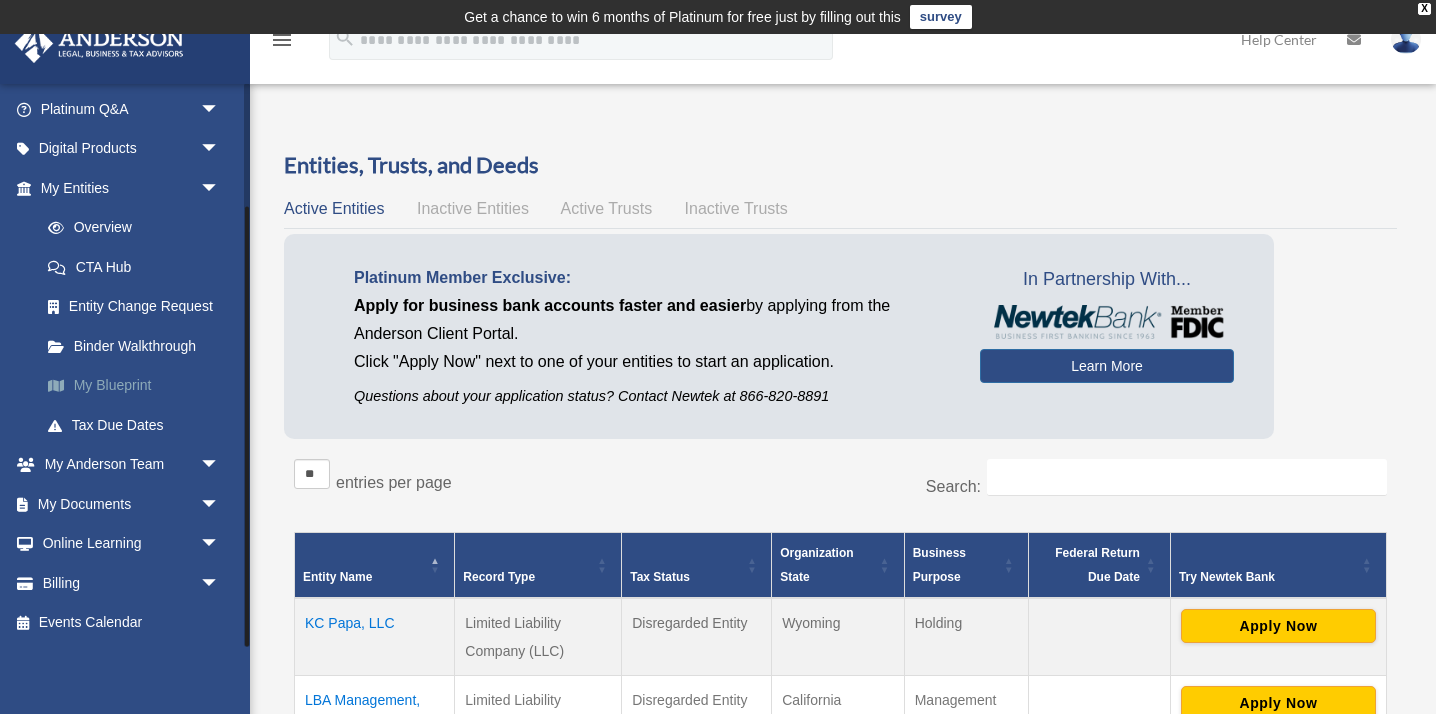 click on "My Blueprint" at bounding box center [139, 386] 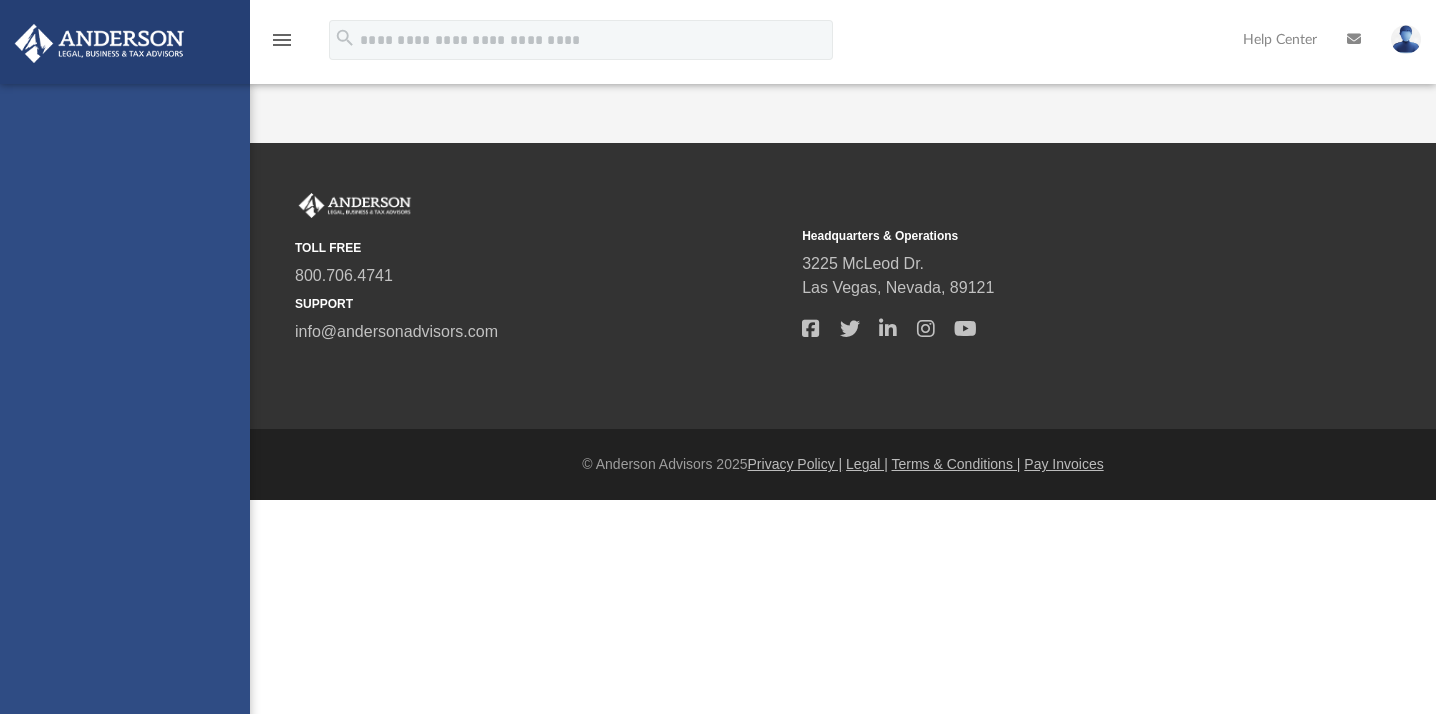 scroll, scrollTop: 0, scrollLeft: 0, axis: both 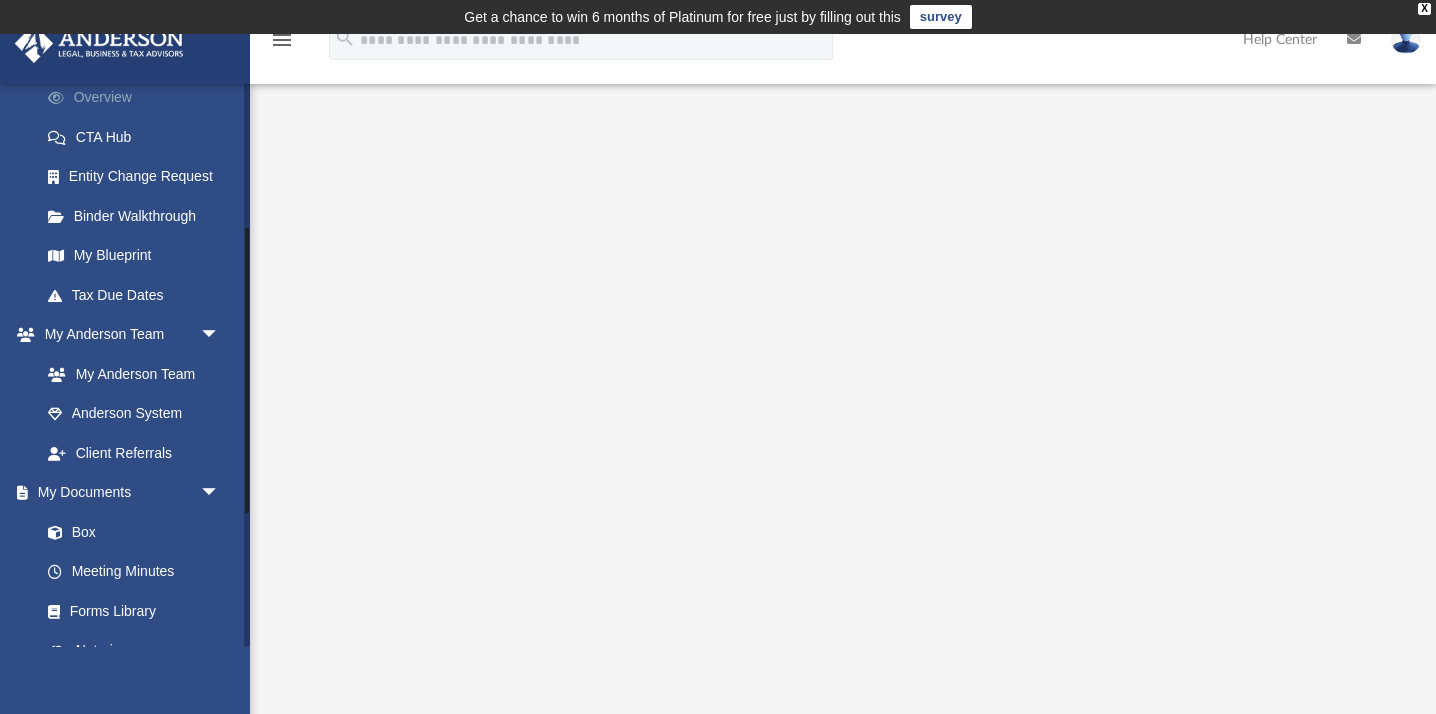 click on "Overview" at bounding box center [139, 98] 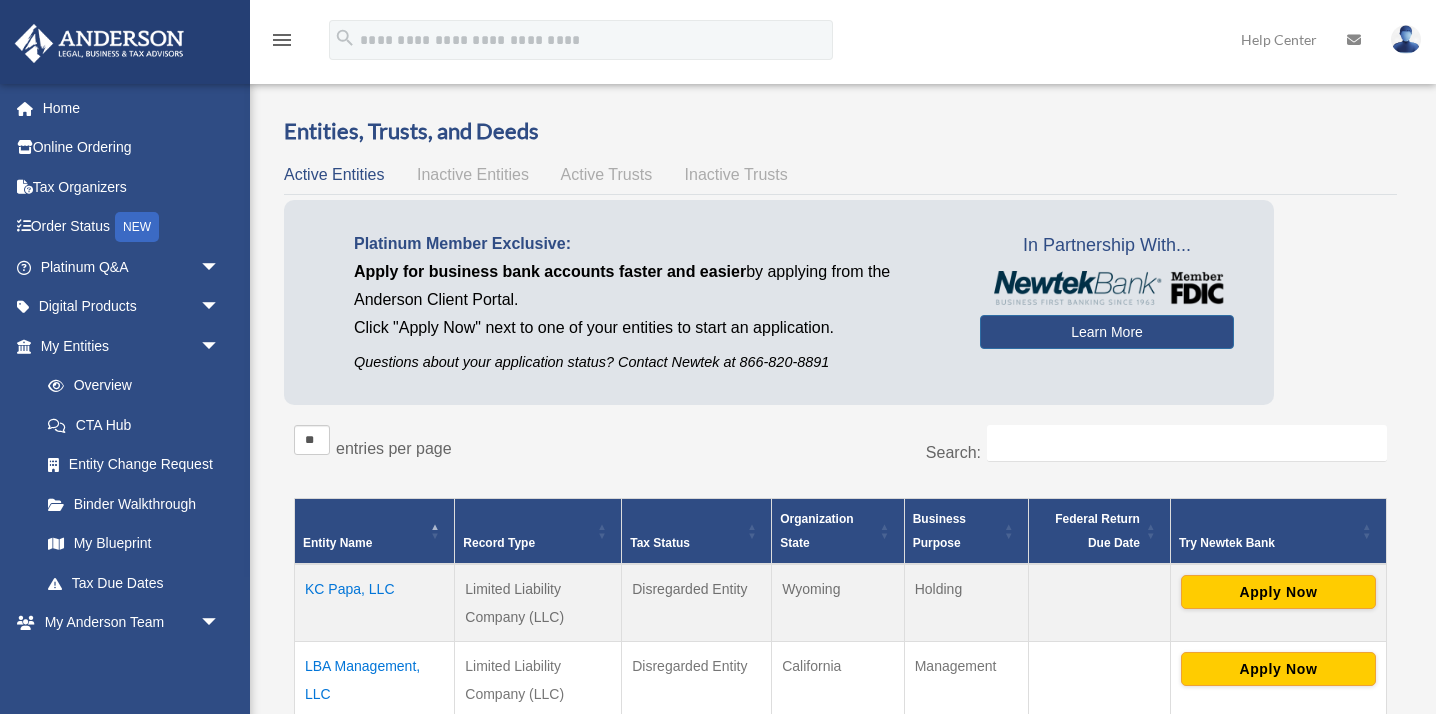 scroll, scrollTop: 0, scrollLeft: 0, axis: both 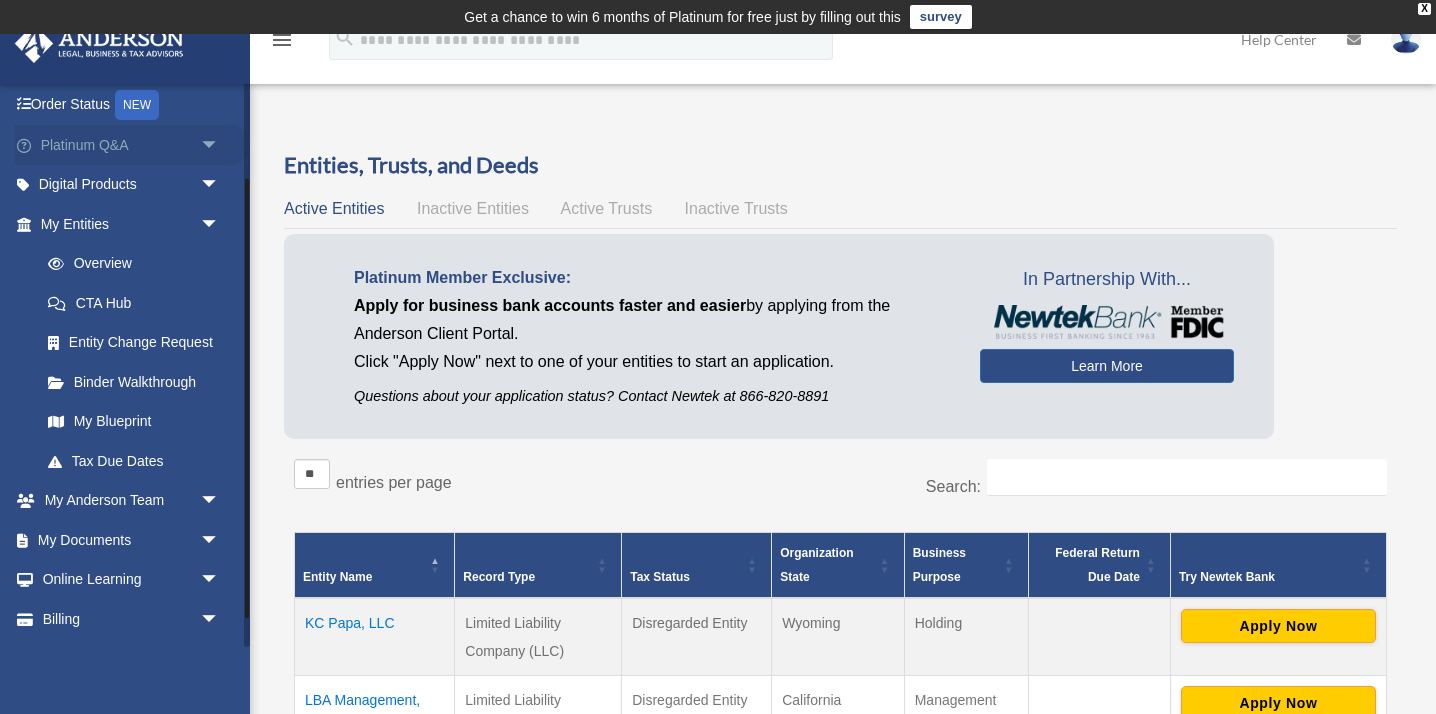 click on "Platinum Q&A arrow_drop_down" at bounding box center [132, 145] 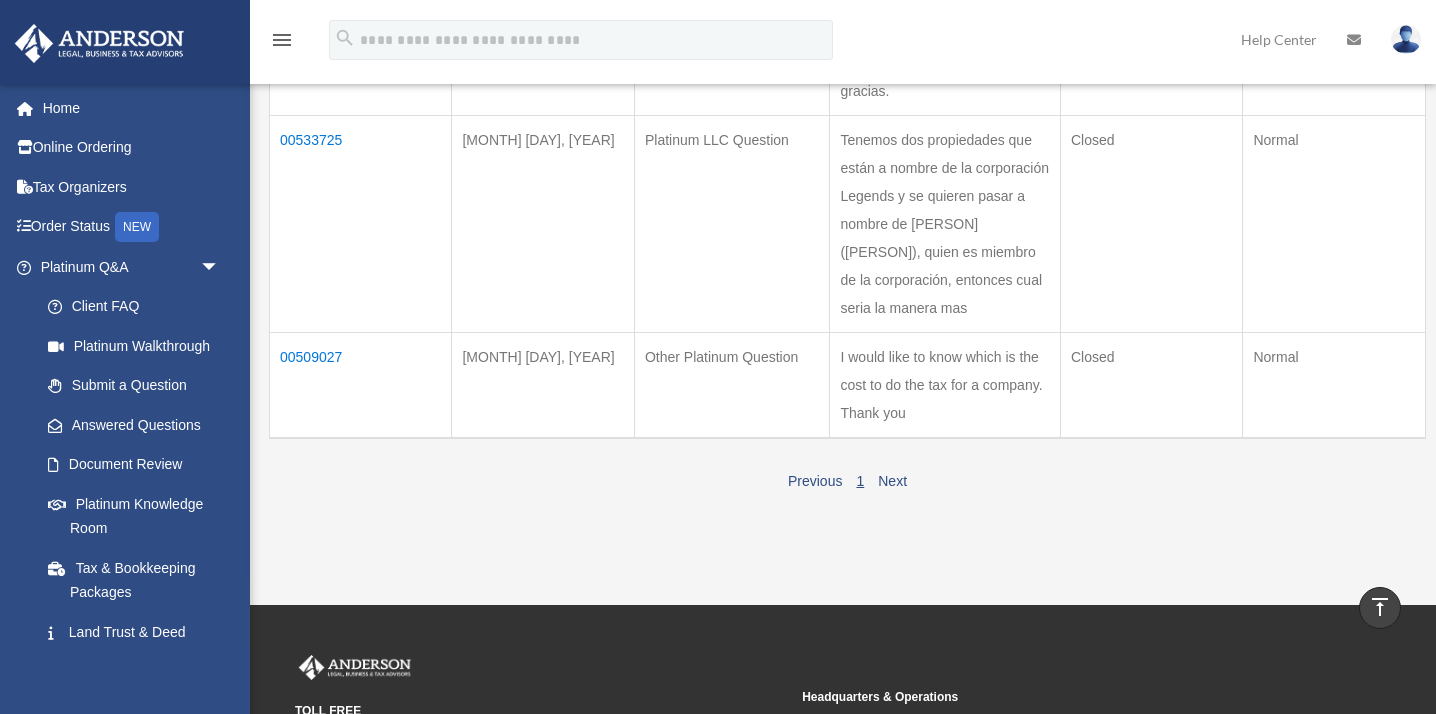 scroll, scrollTop: 1450, scrollLeft: 0, axis: vertical 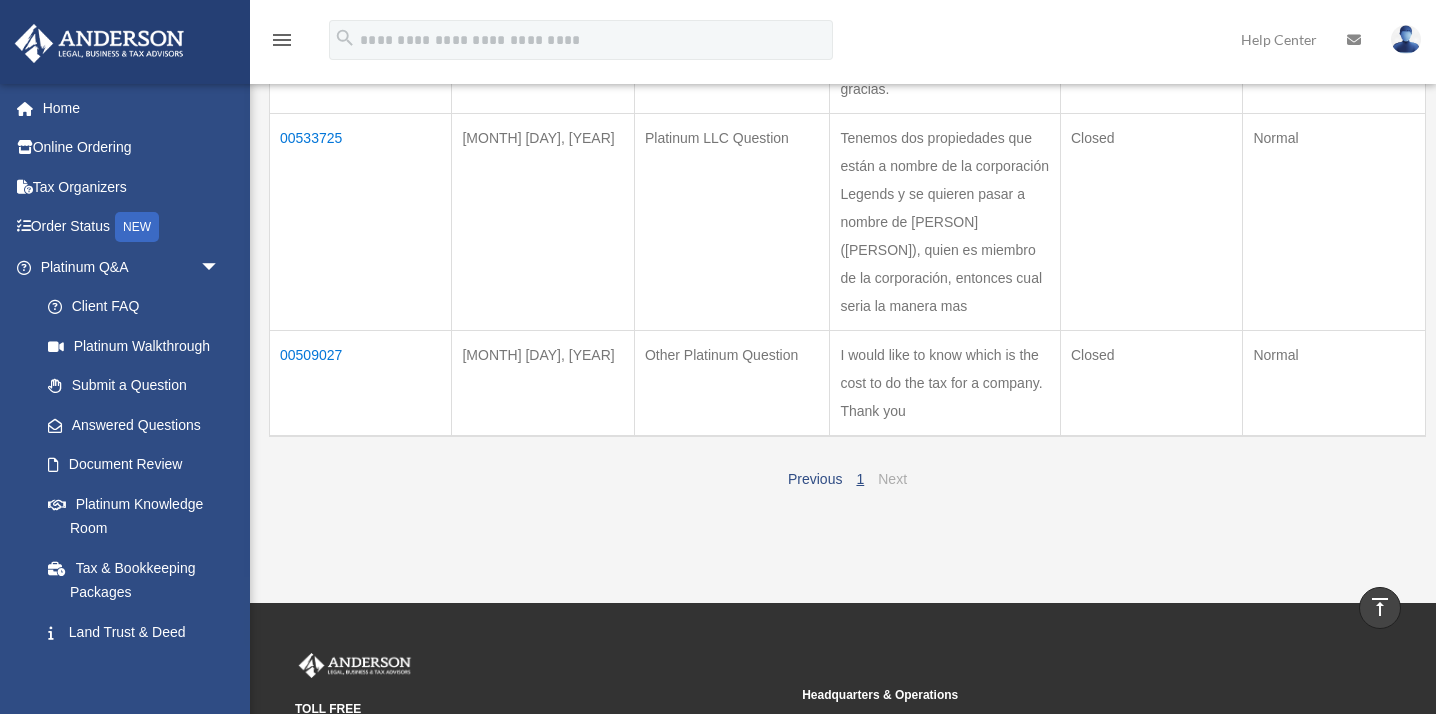 click on "Next" at bounding box center [892, 479] 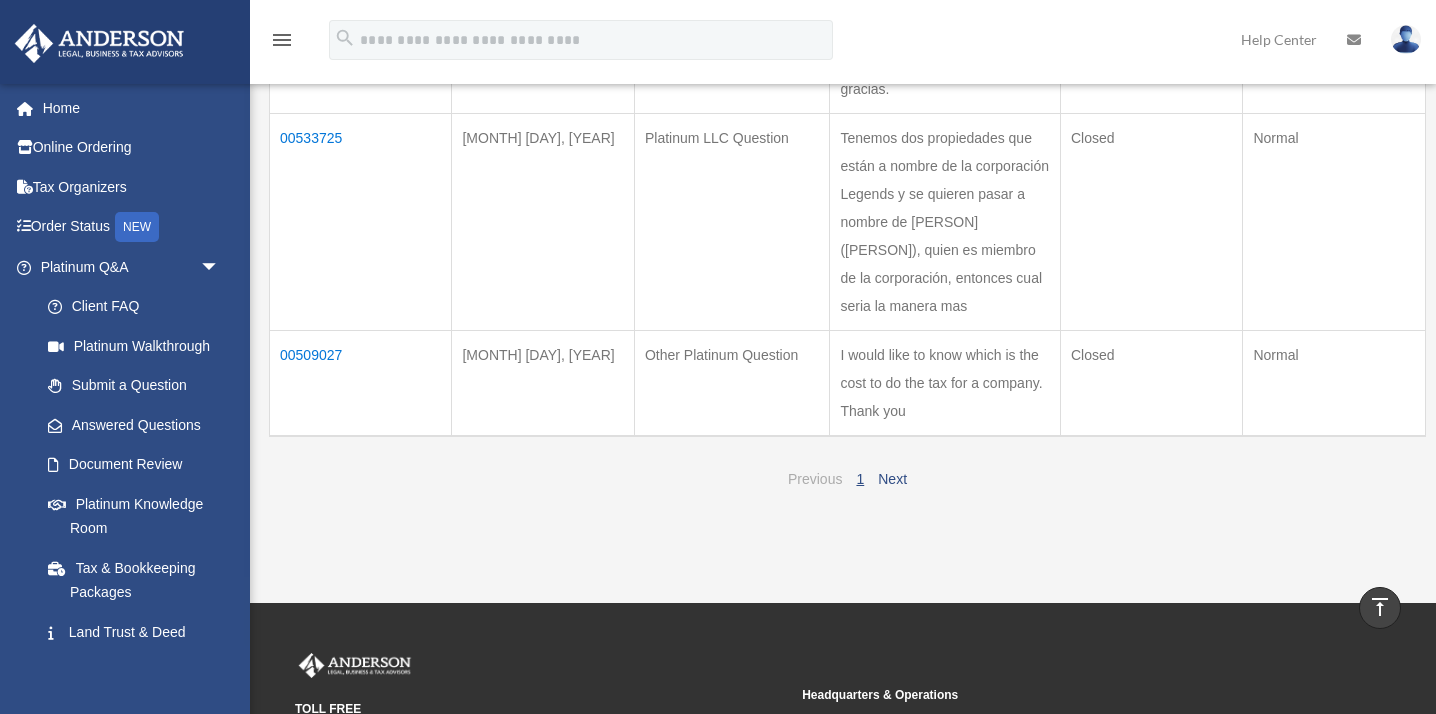 click on "Previous" at bounding box center (815, 479) 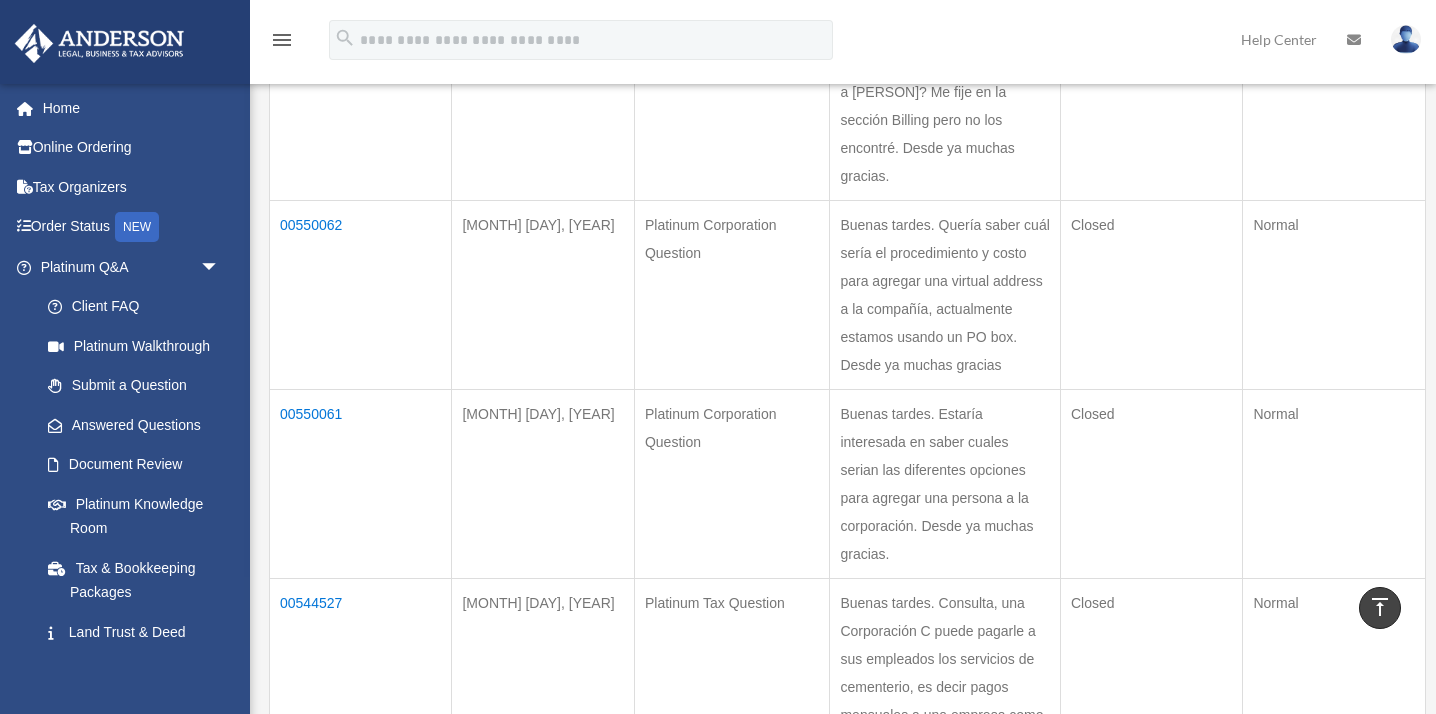 scroll, scrollTop: 31, scrollLeft: 0, axis: vertical 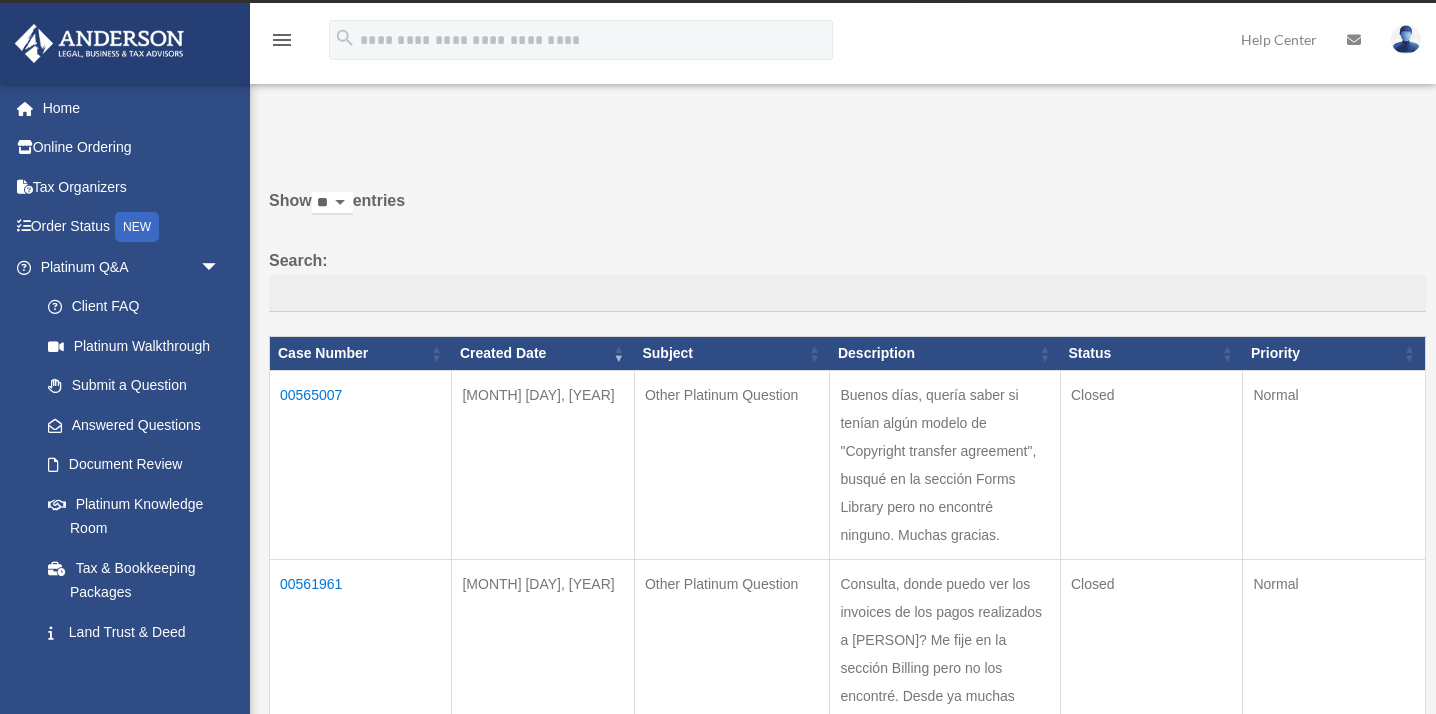 click on "Buenos días, quería saber si tenían algún modelo de "Copyright transfer agreement", busqué en la sección Forms Library pero no encontré ninguno. Muchas gracias." at bounding box center [945, 465] 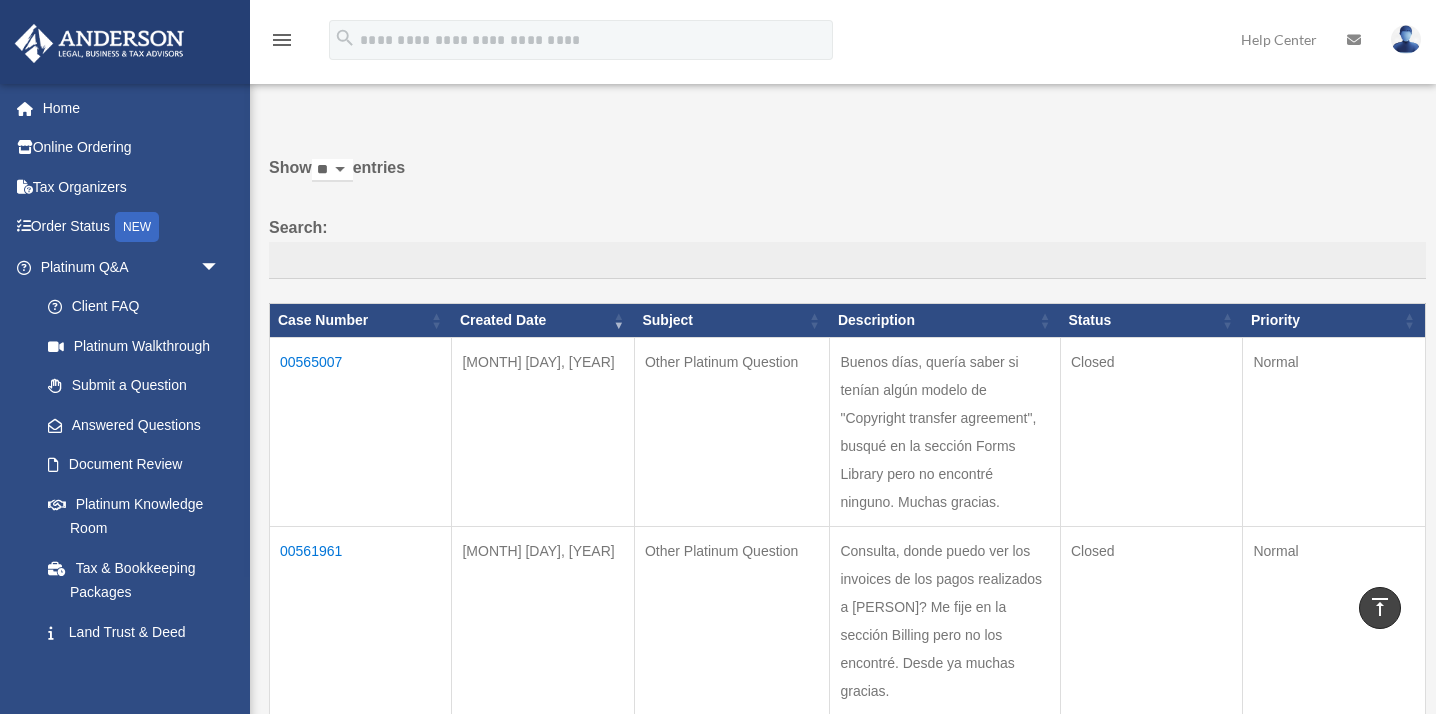 scroll, scrollTop: 0, scrollLeft: 0, axis: both 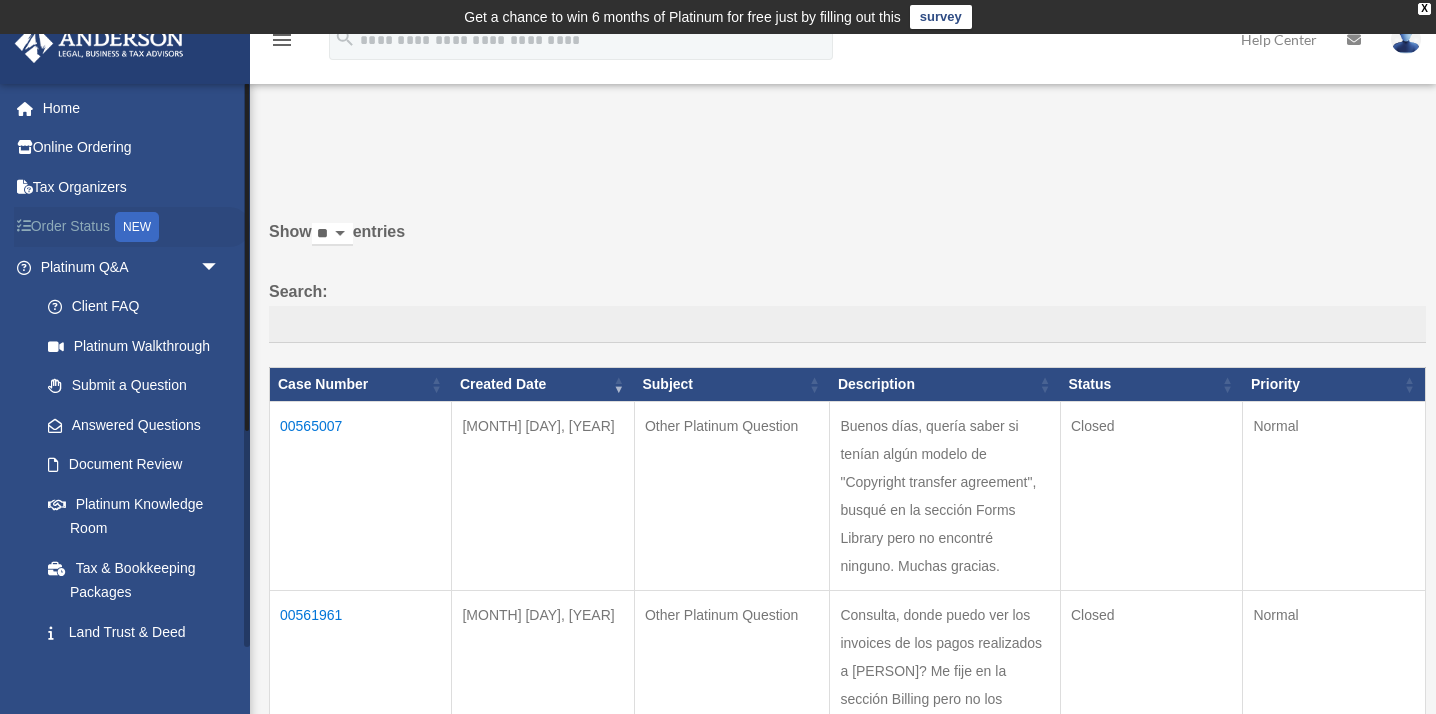 click on "NEW" at bounding box center [137, 227] 